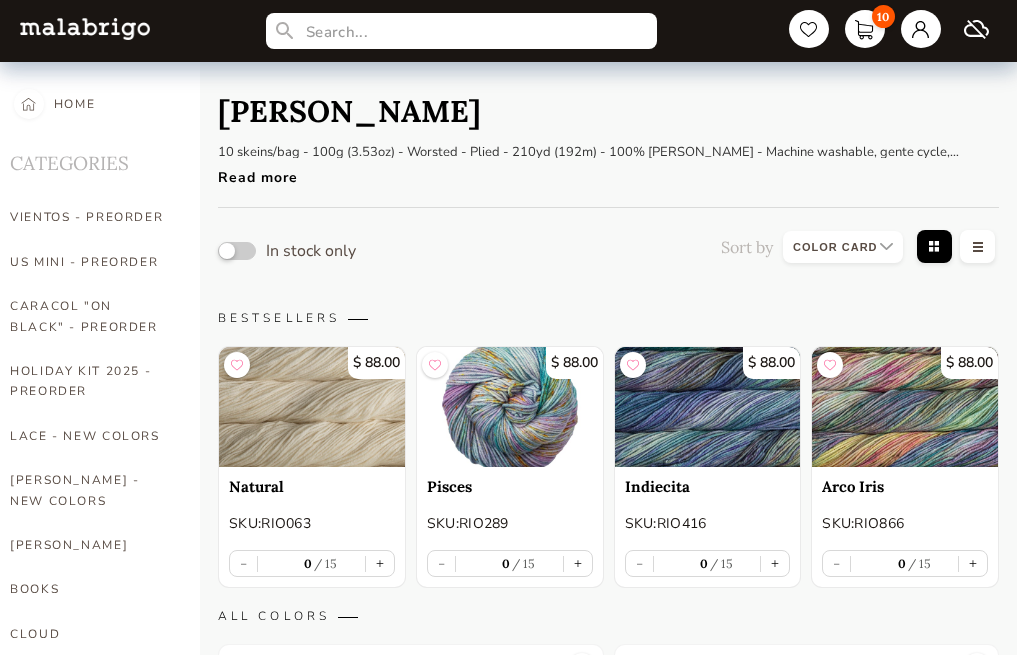 select on "INDEX" 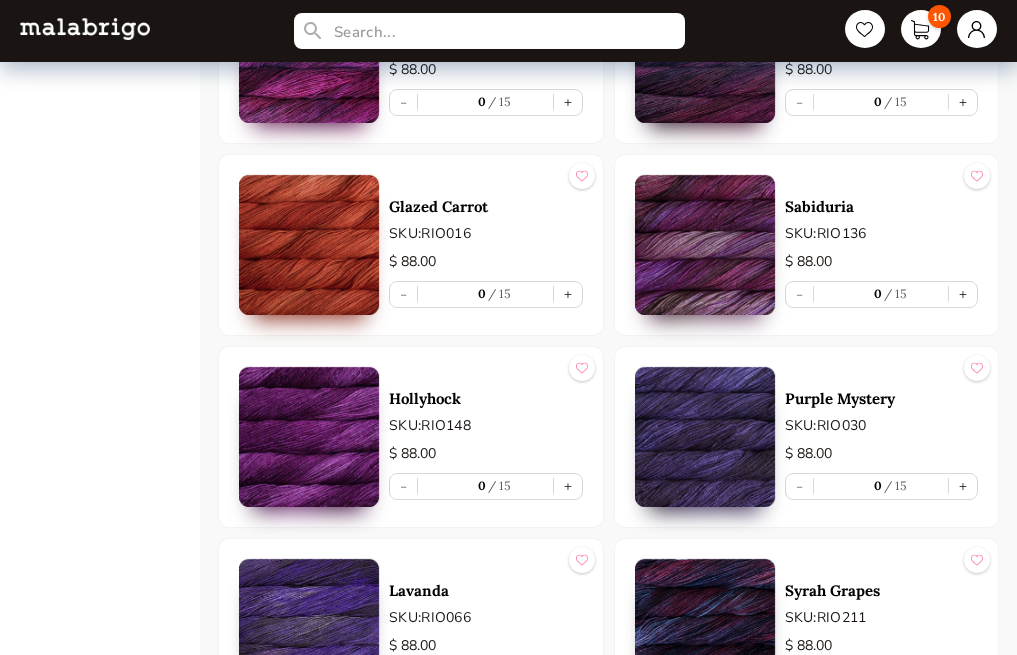 scroll, scrollTop: 2602, scrollLeft: 0, axis: vertical 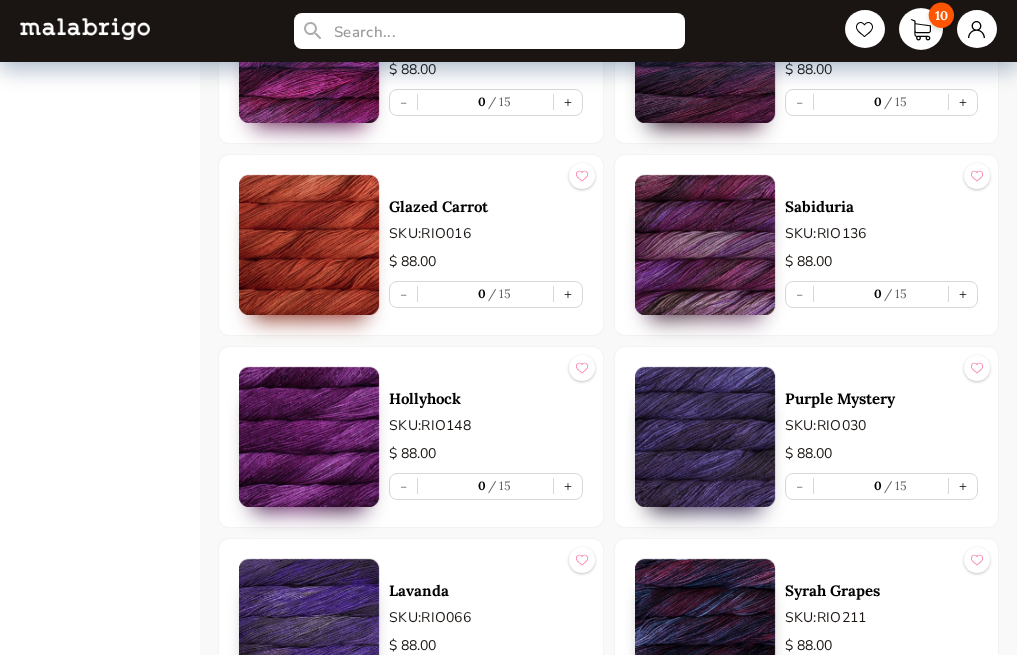 click on "10" at bounding box center (941, 15) 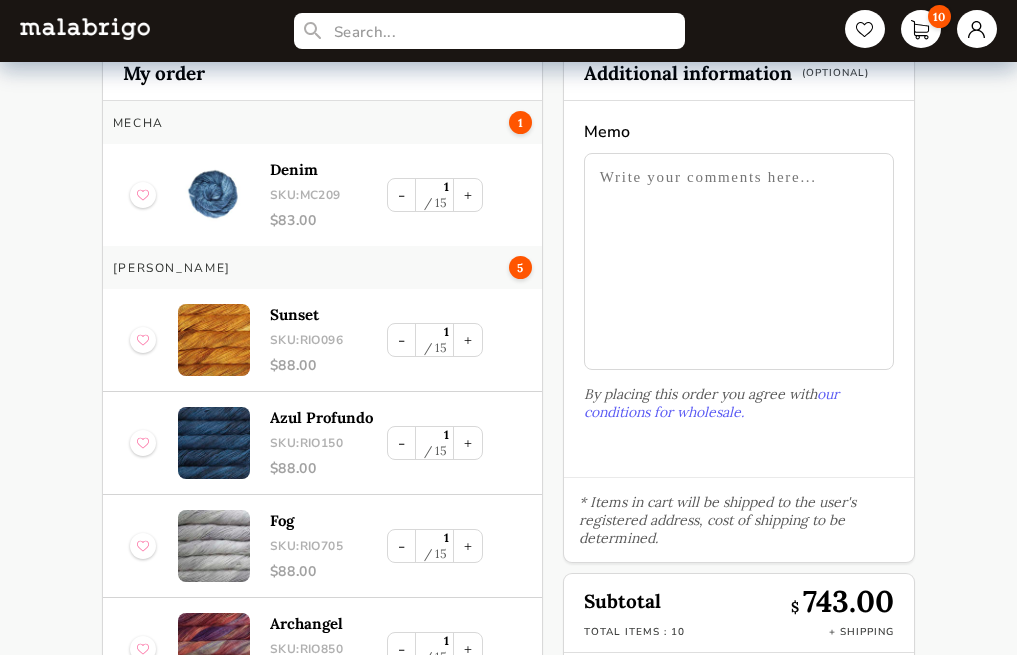 scroll, scrollTop: 0, scrollLeft: 0, axis: both 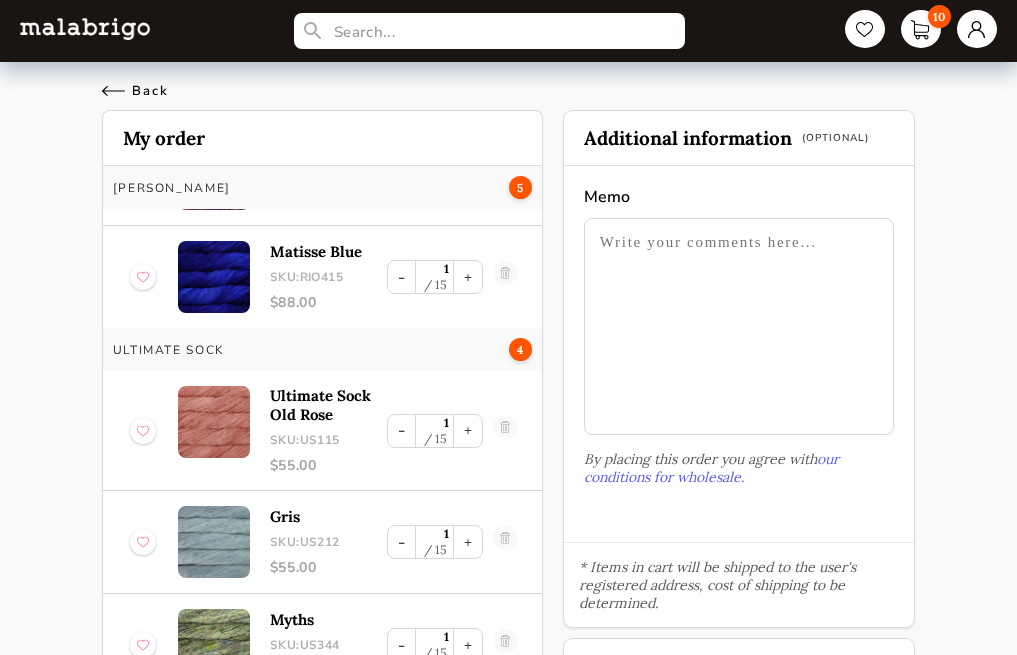 click on "Back" at bounding box center [135, 91] 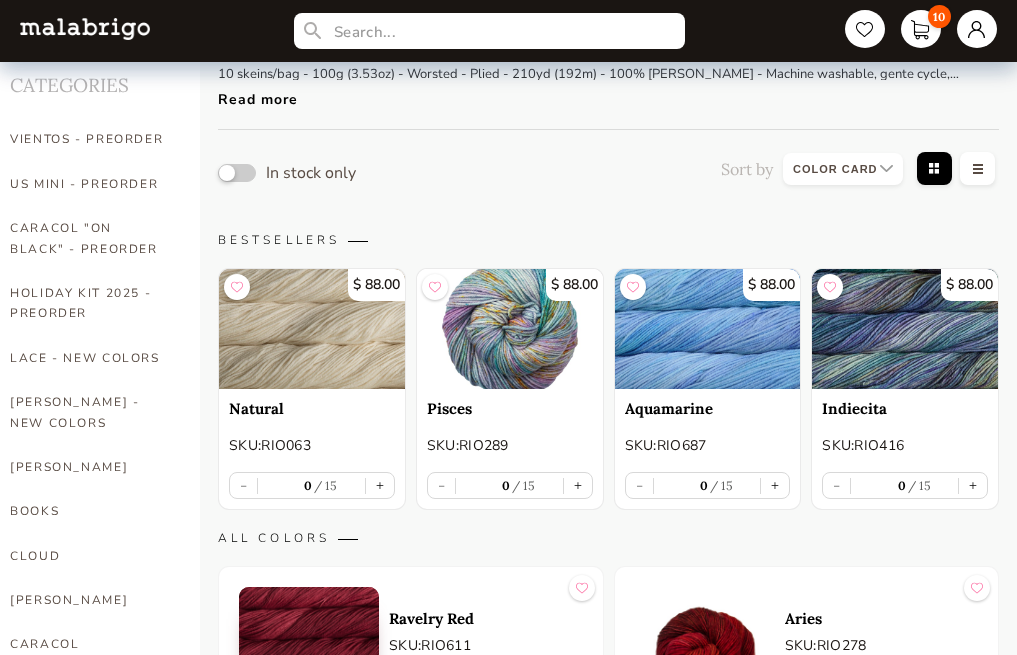 scroll, scrollTop: 2, scrollLeft: 0, axis: vertical 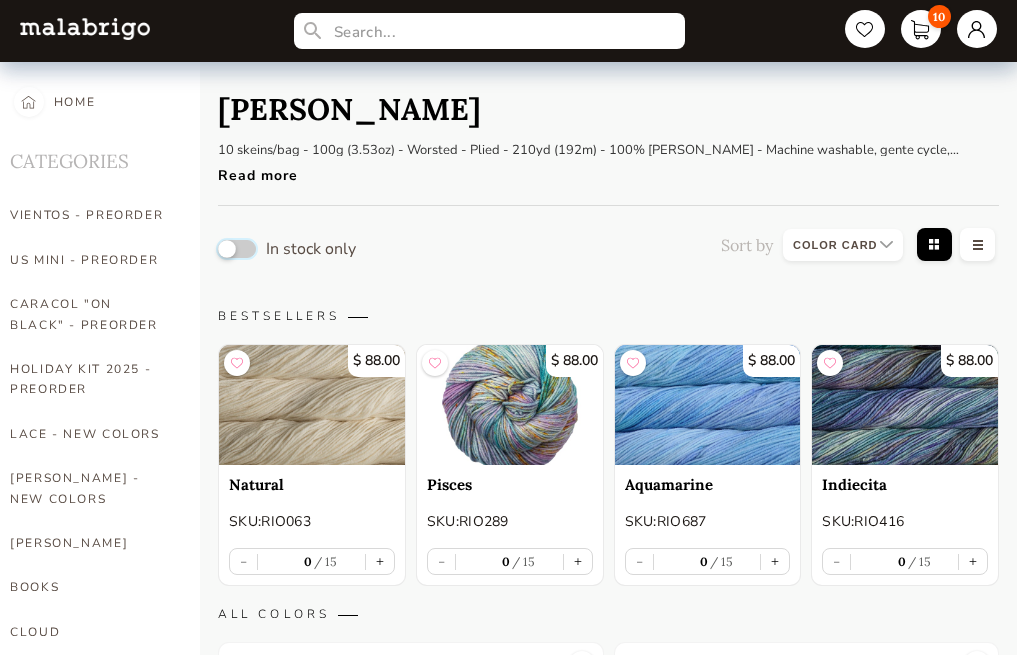 click at bounding box center (237, 249) 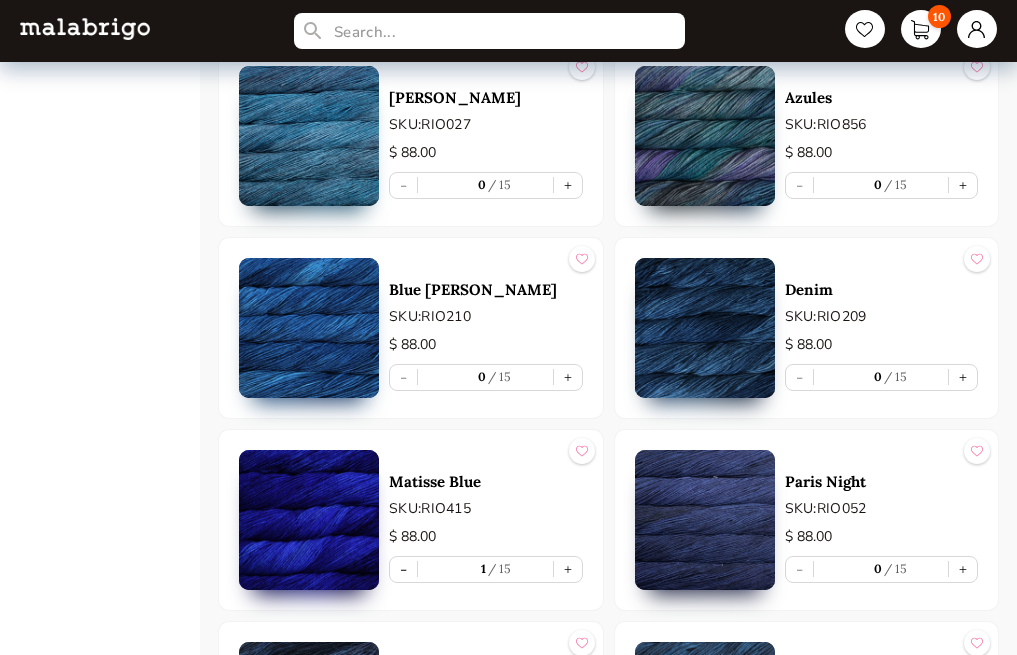 scroll, scrollTop: 3902, scrollLeft: 0, axis: vertical 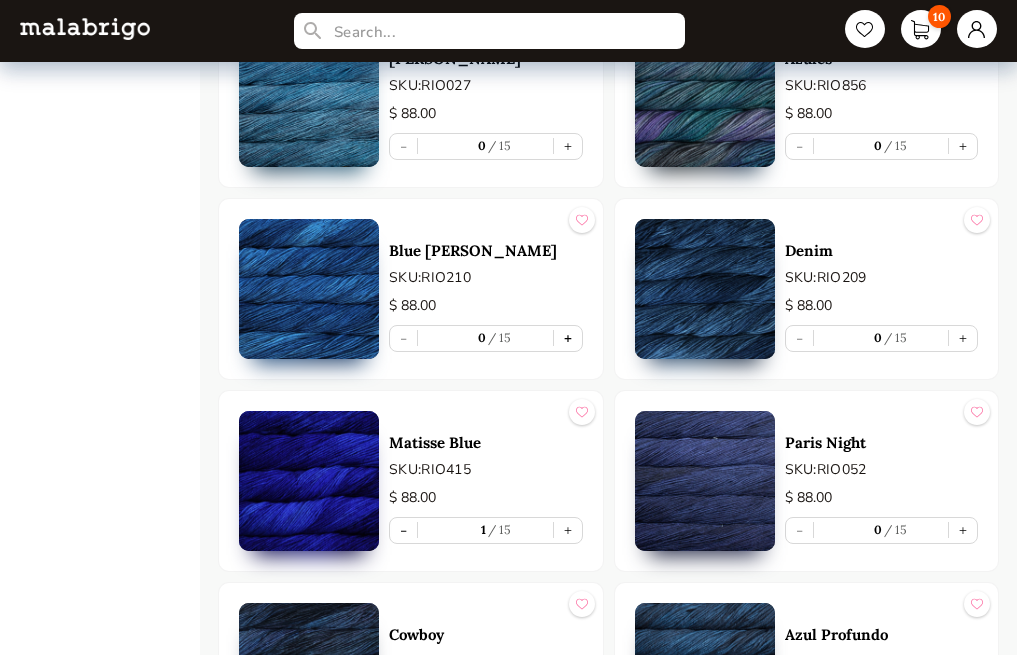 click on "+" at bounding box center [568, 338] 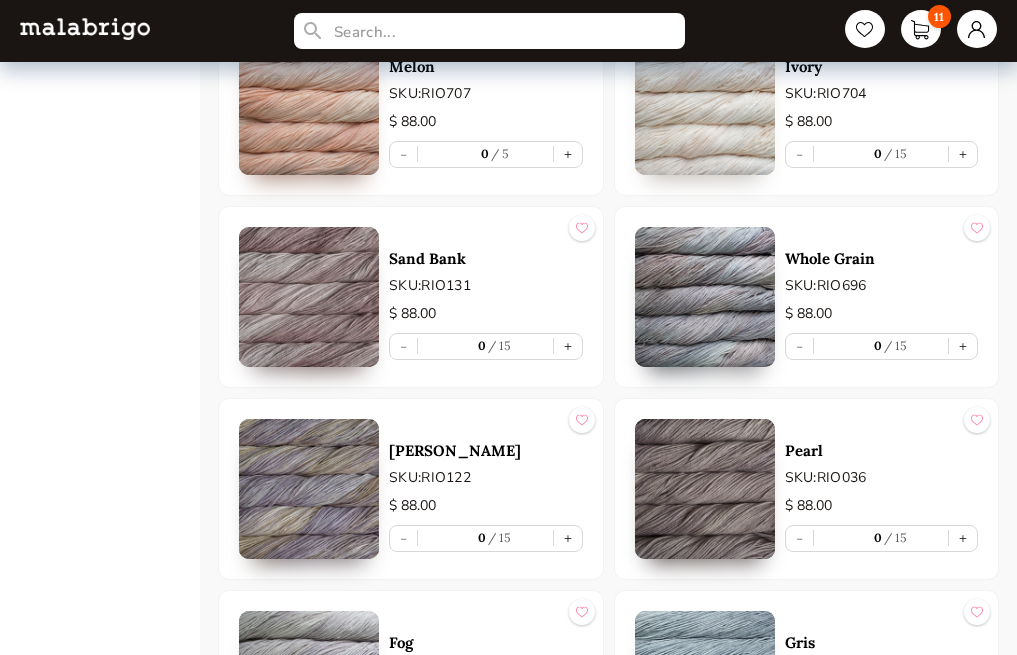scroll, scrollTop: 7002, scrollLeft: 0, axis: vertical 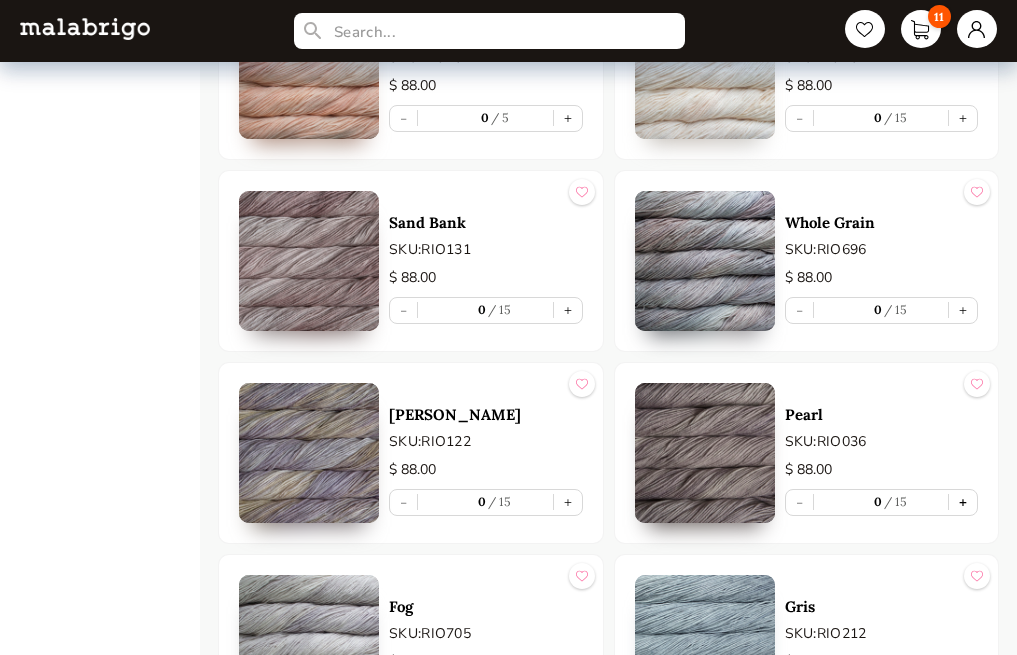 click on "+" at bounding box center (963, 502) 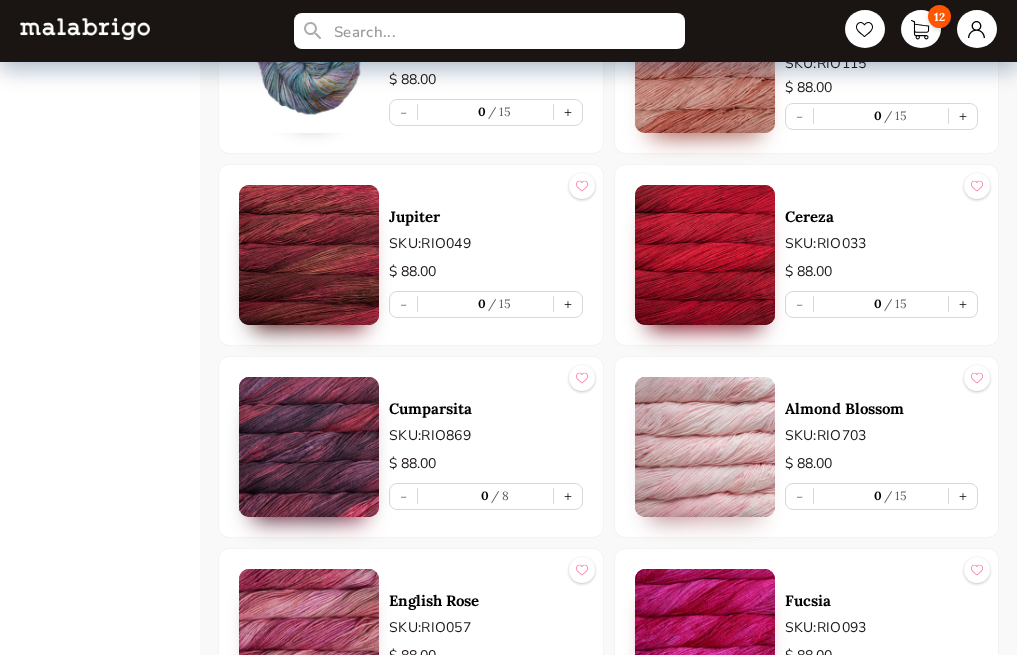 scroll, scrollTop: 1803, scrollLeft: 0, axis: vertical 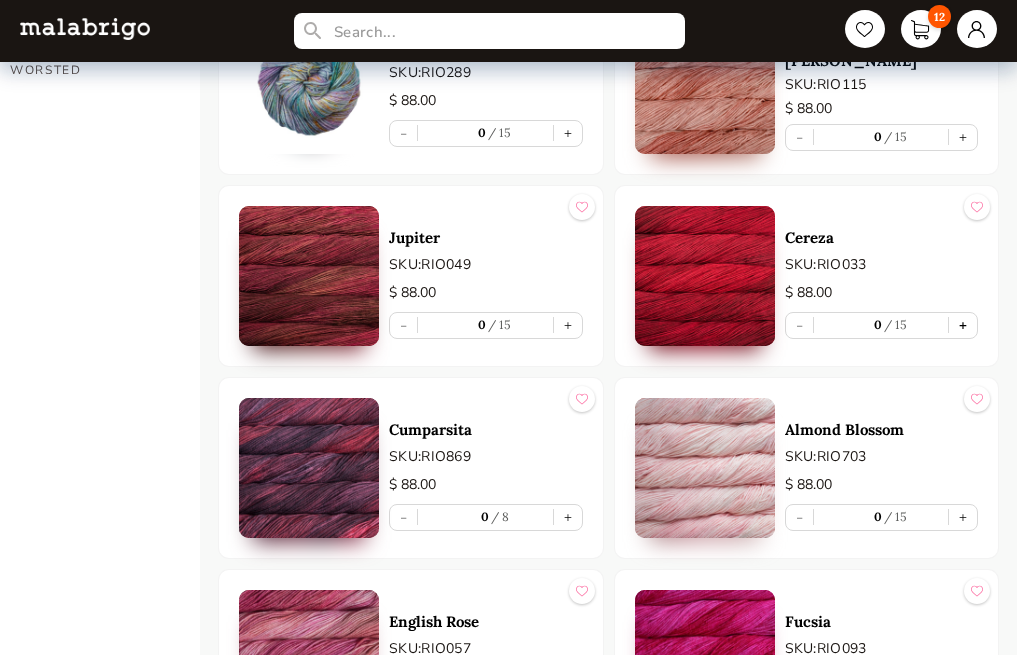 click on "+" at bounding box center (963, 325) 